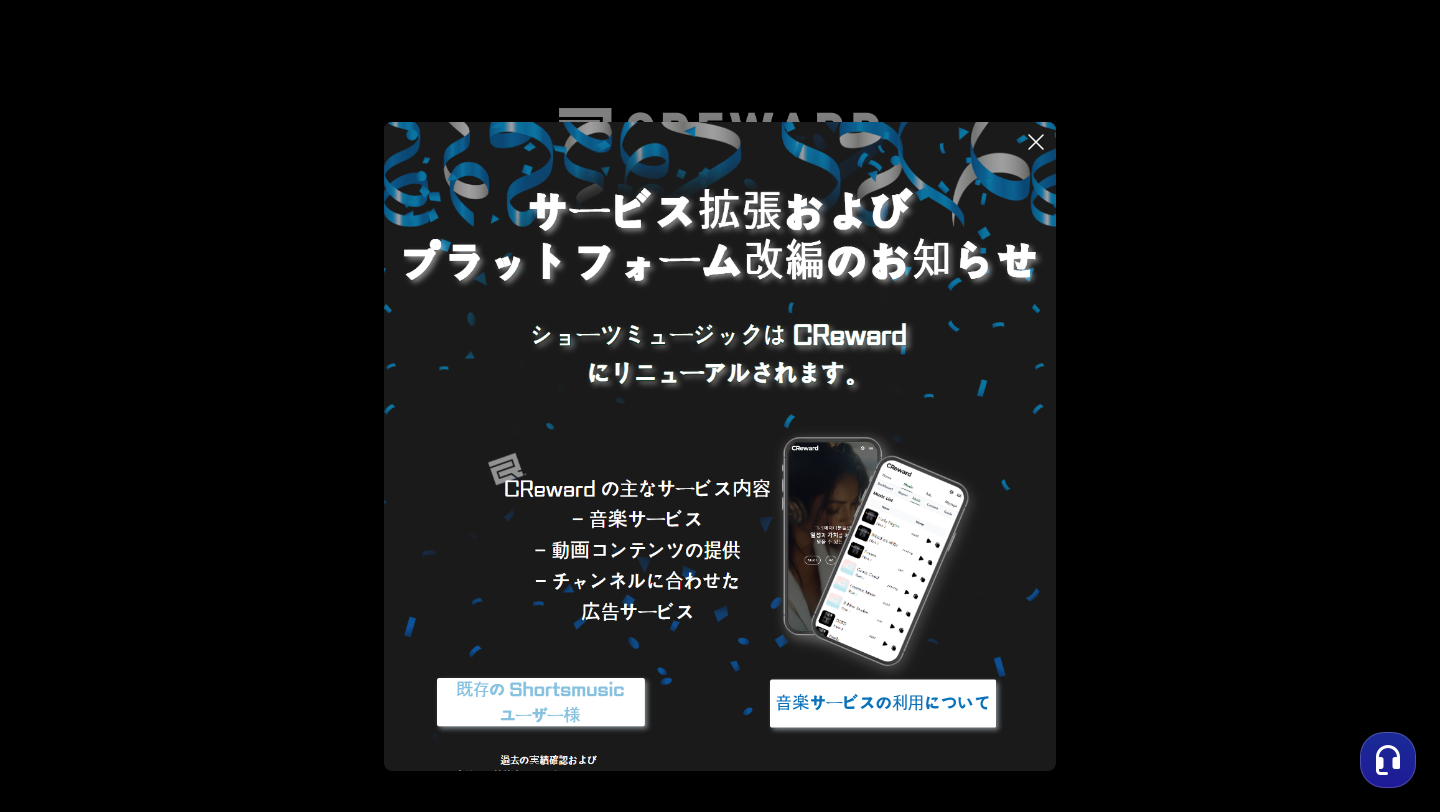 scroll, scrollTop: 0, scrollLeft: 0, axis: both 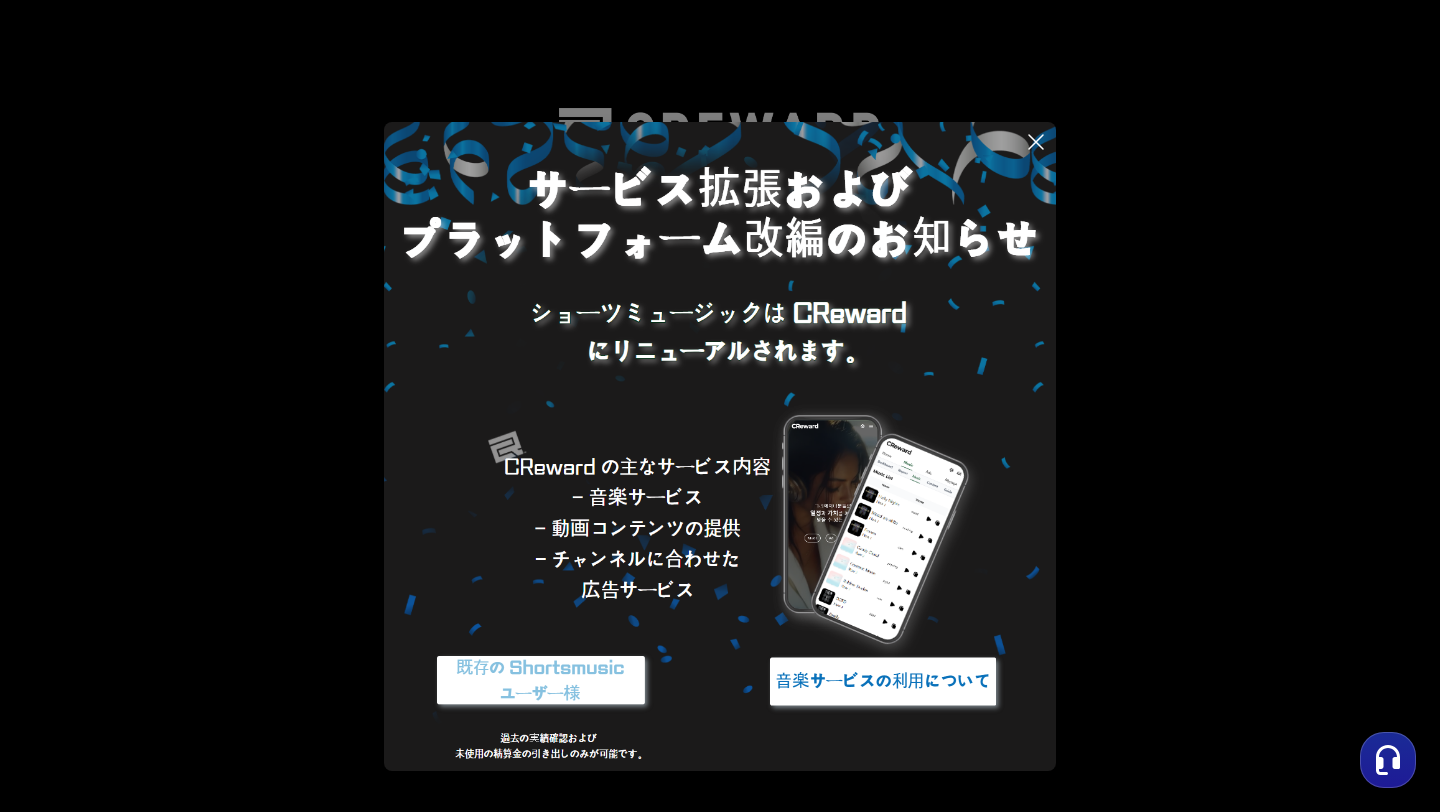 click at bounding box center [720, 436] 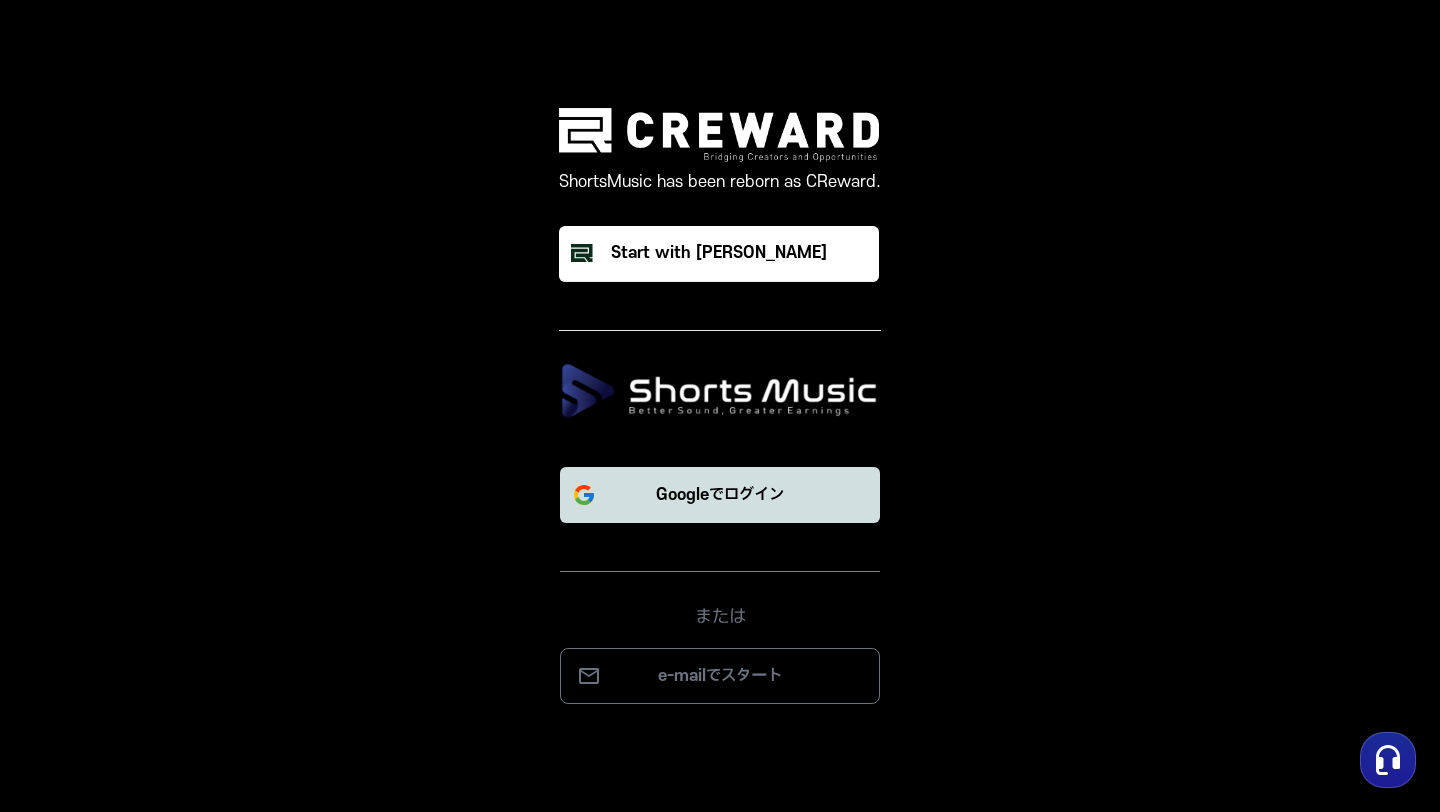 click on "Googleでログイン" at bounding box center [720, 495] 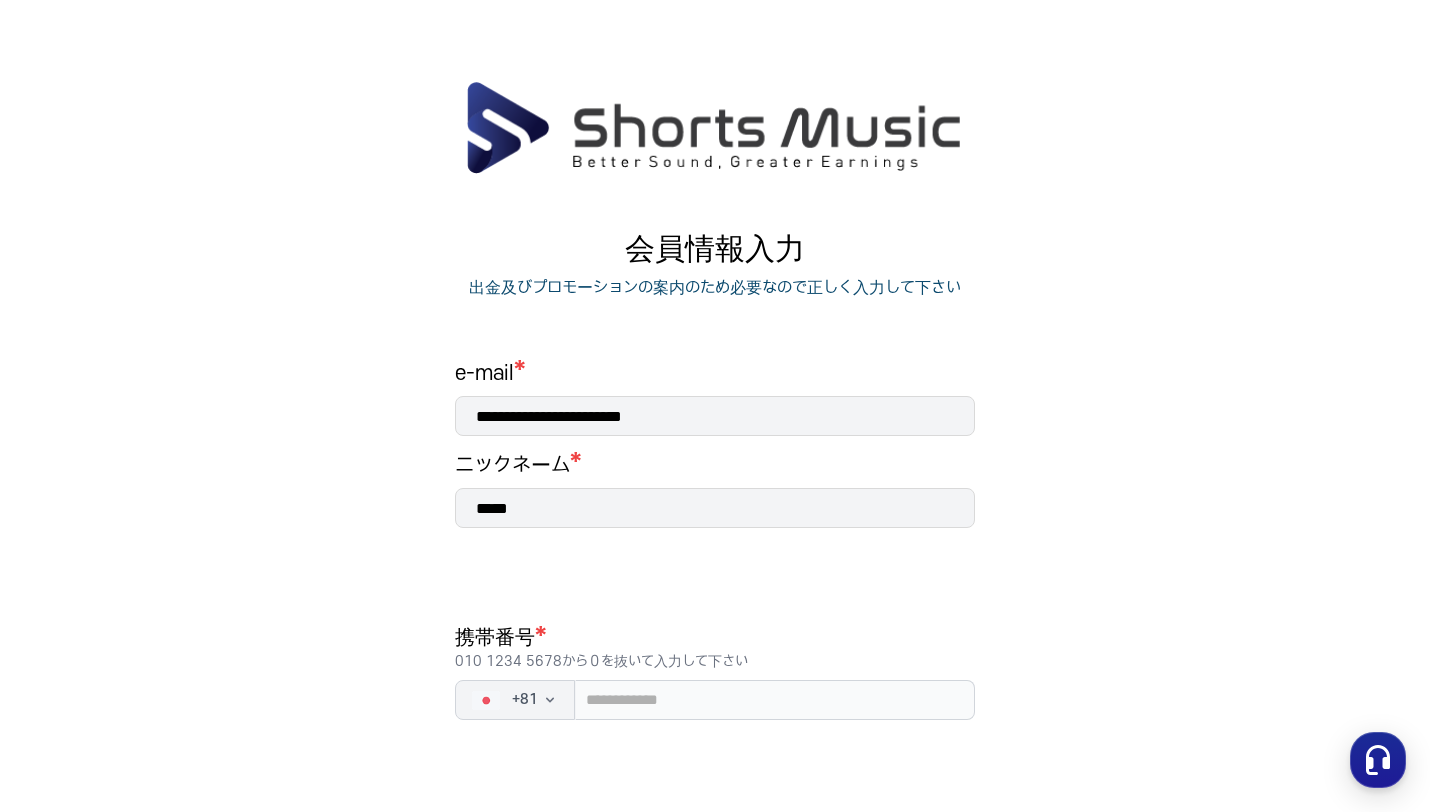 scroll, scrollTop: 0, scrollLeft: 0, axis: both 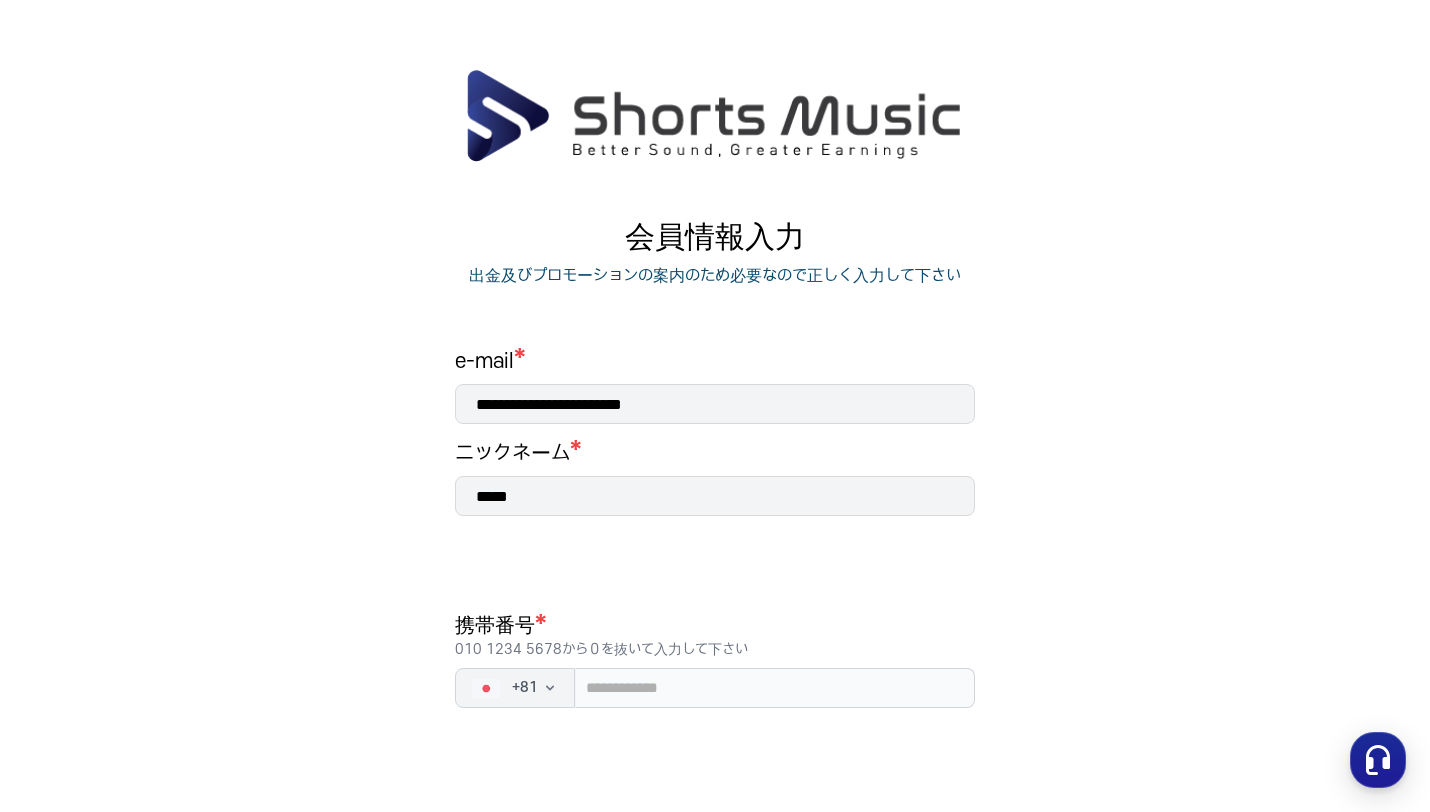 drag, startPoint x: 560, startPoint y: 488, endPoint x: 468, endPoint y: 495, distance: 92.26592 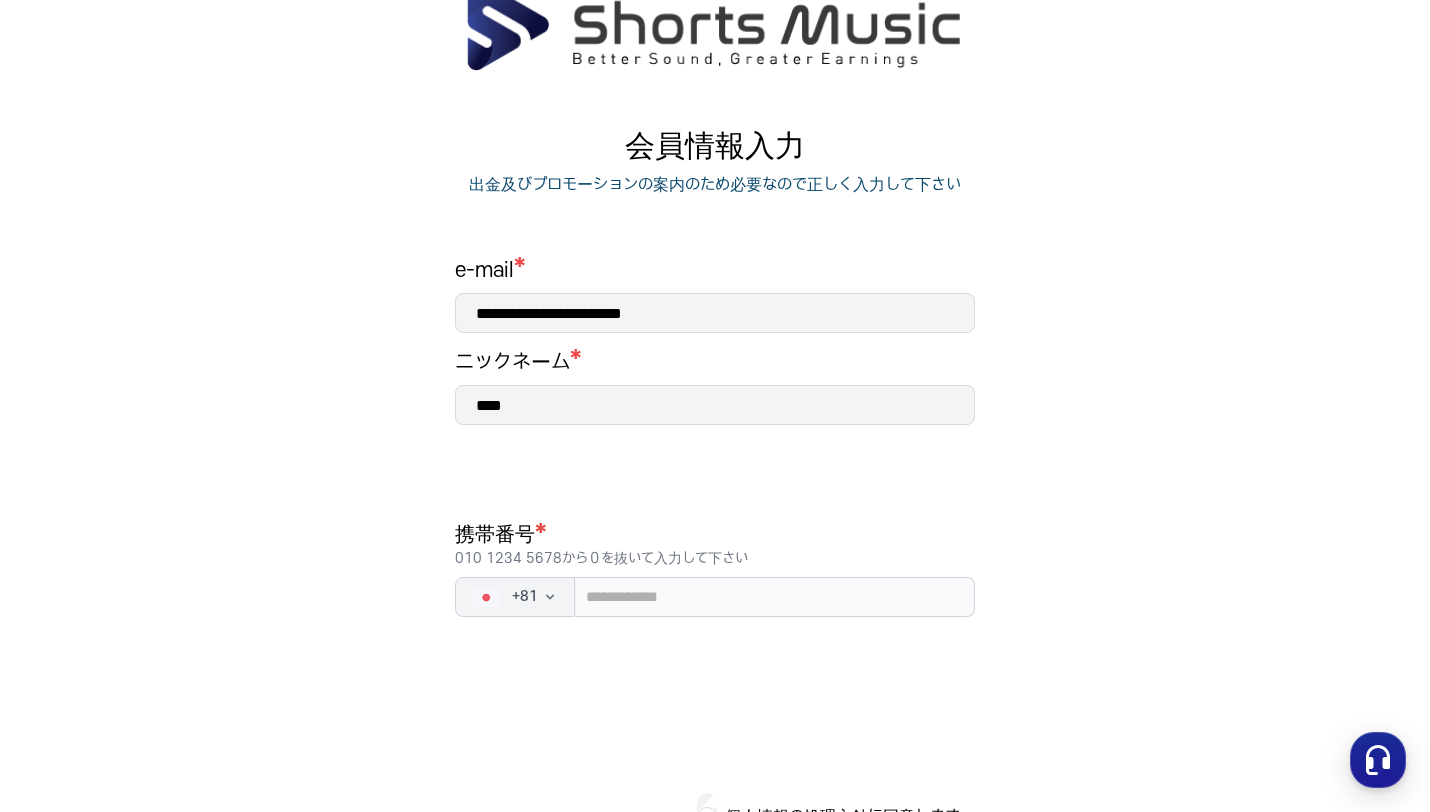 scroll, scrollTop: 134, scrollLeft: 0, axis: vertical 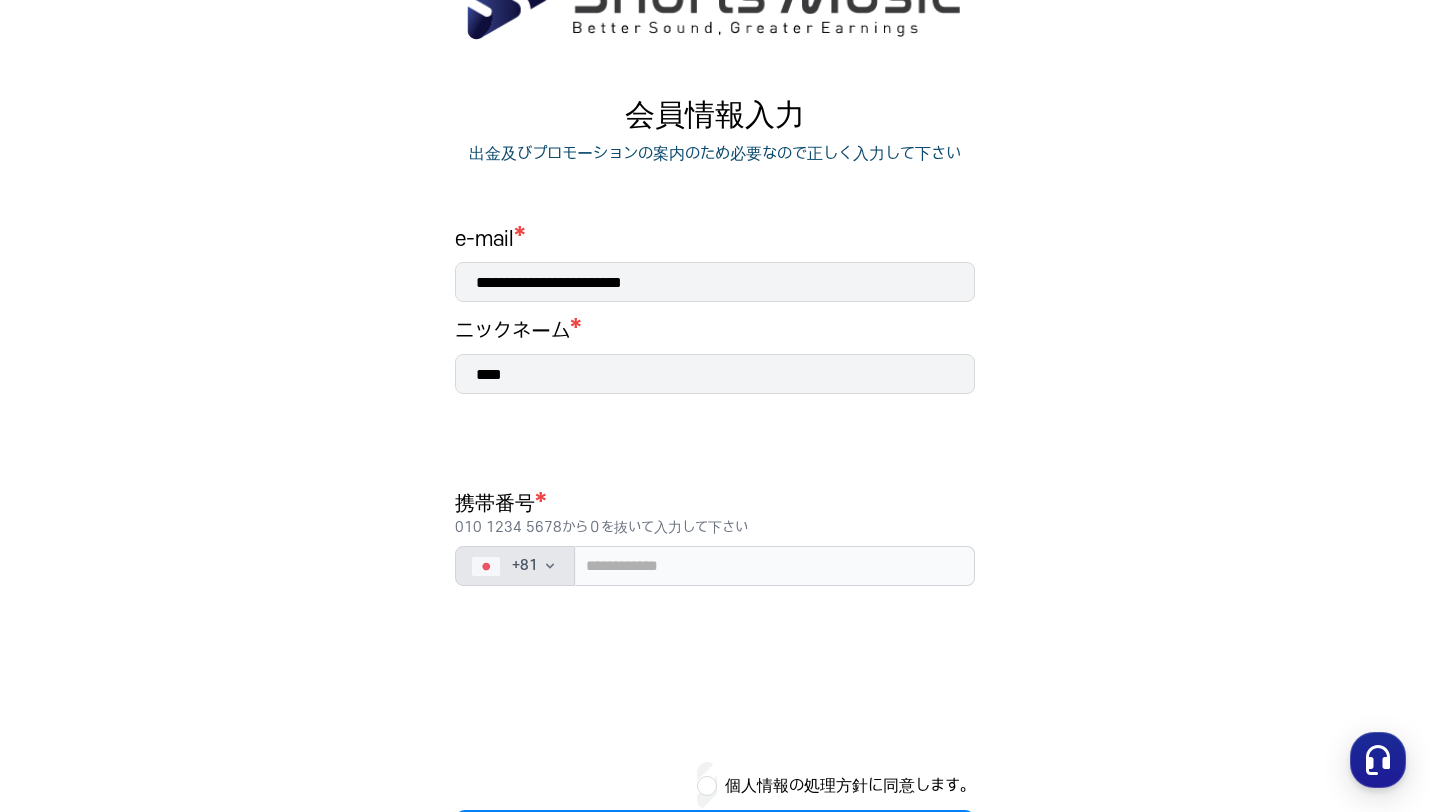 type on "****" 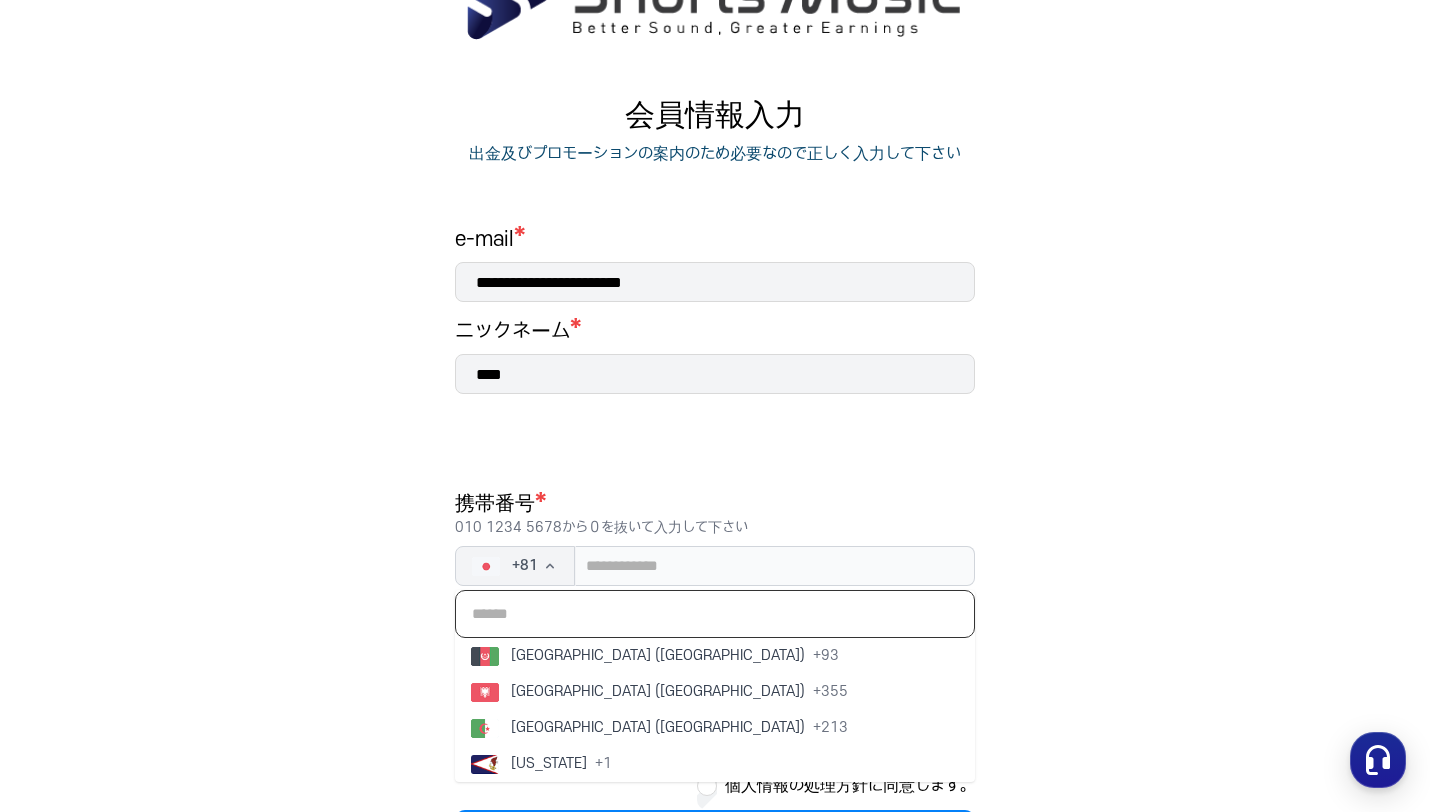 click at bounding box center (715, 614) 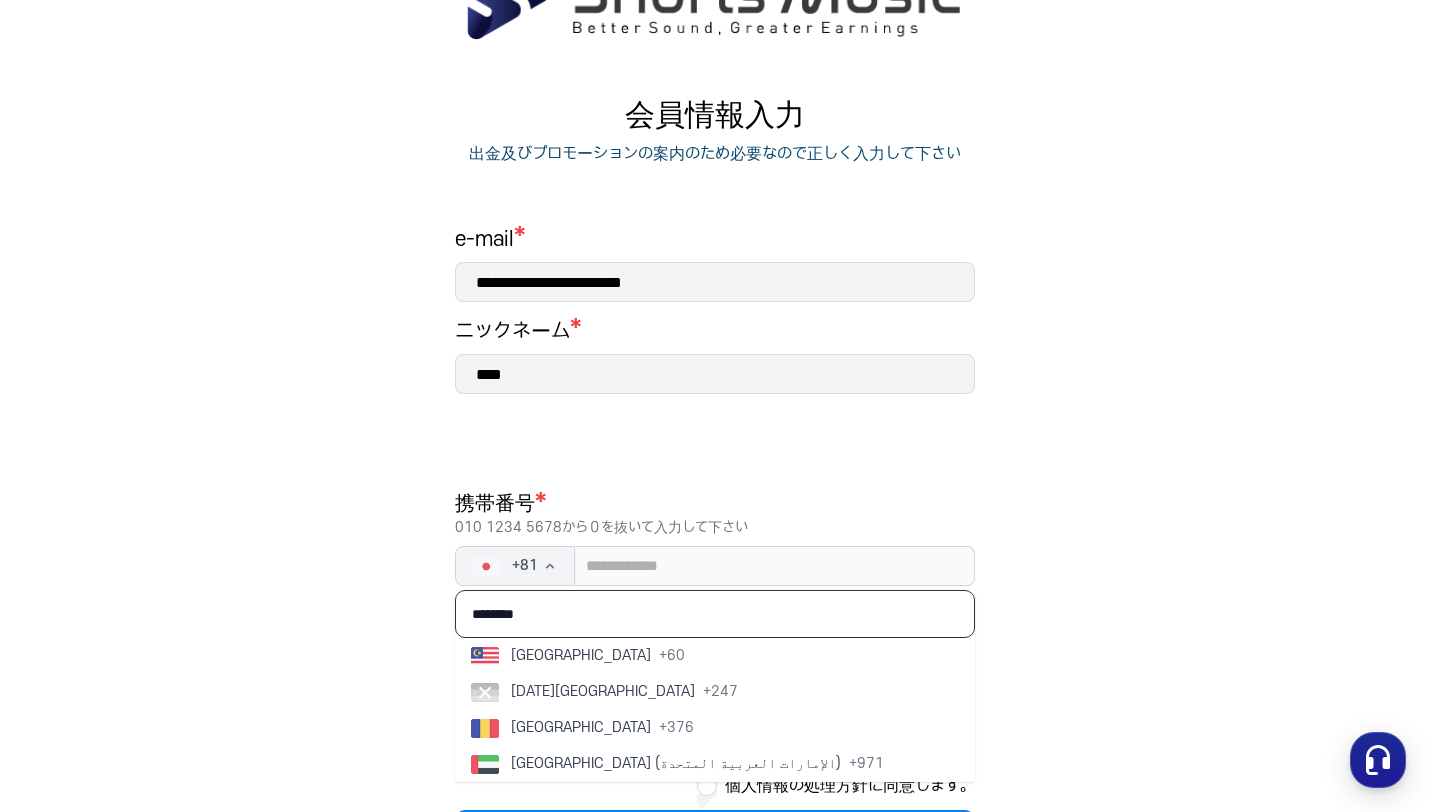 type on "********" 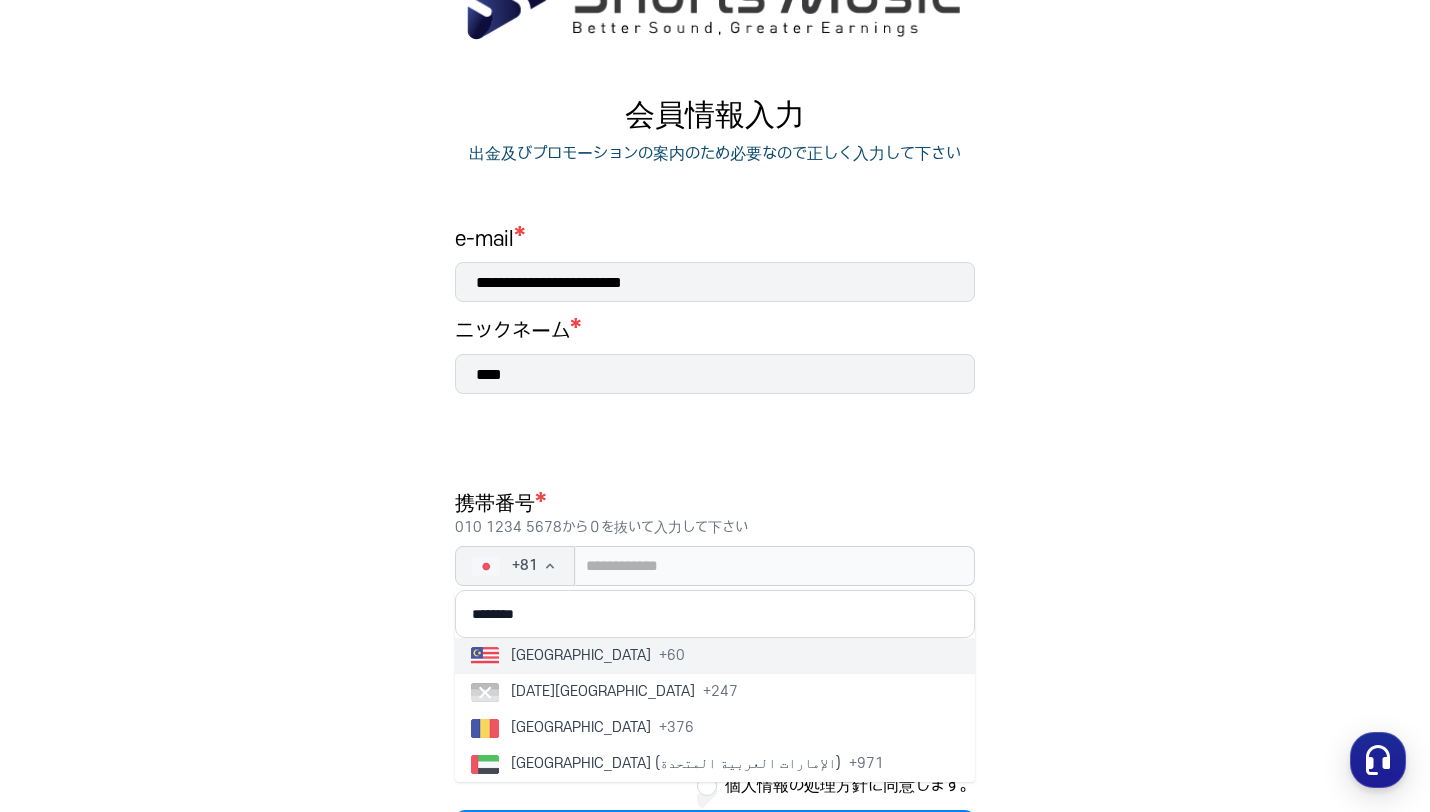 click on "+ 60" at bounding box center (672, 656) 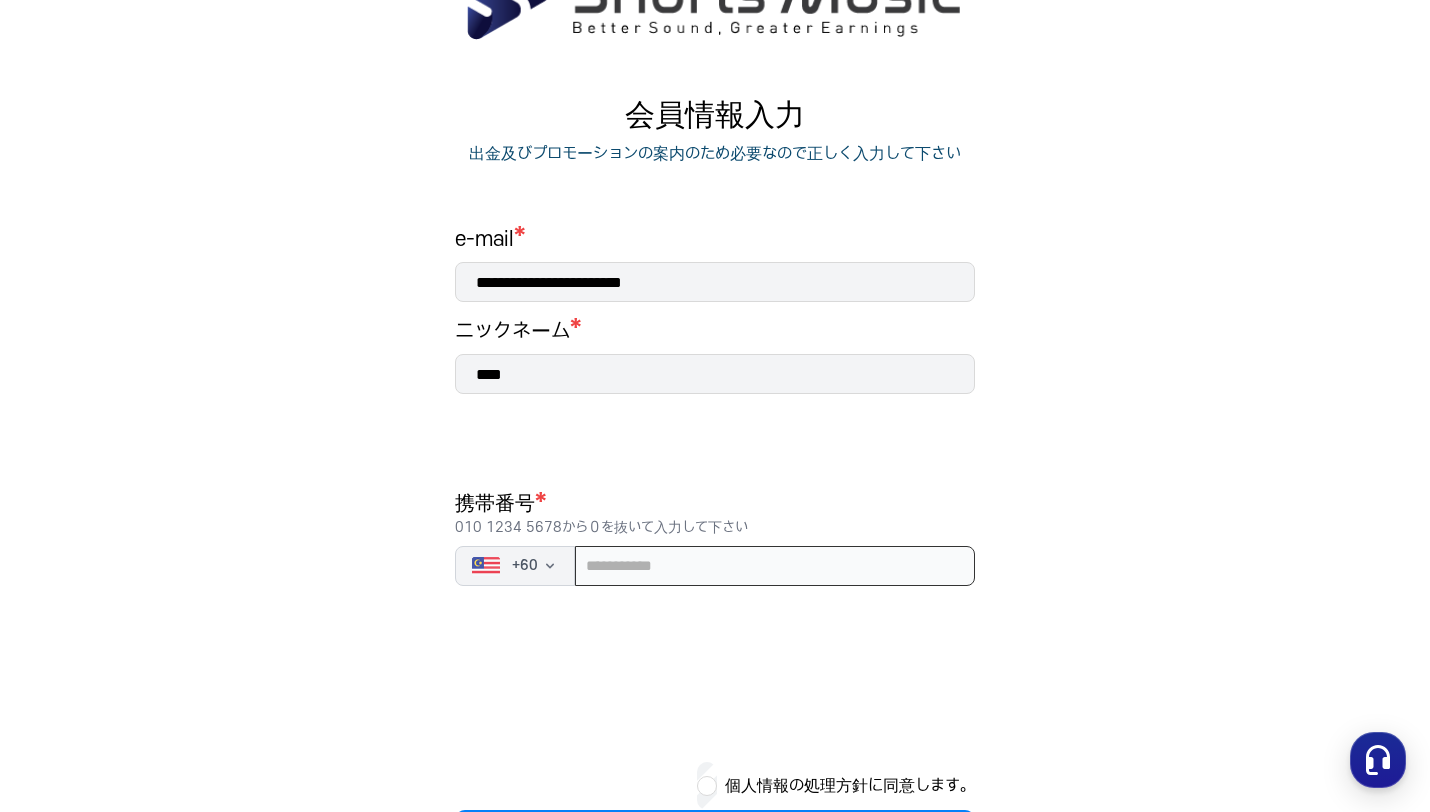 click at bounding box center [775, 566] 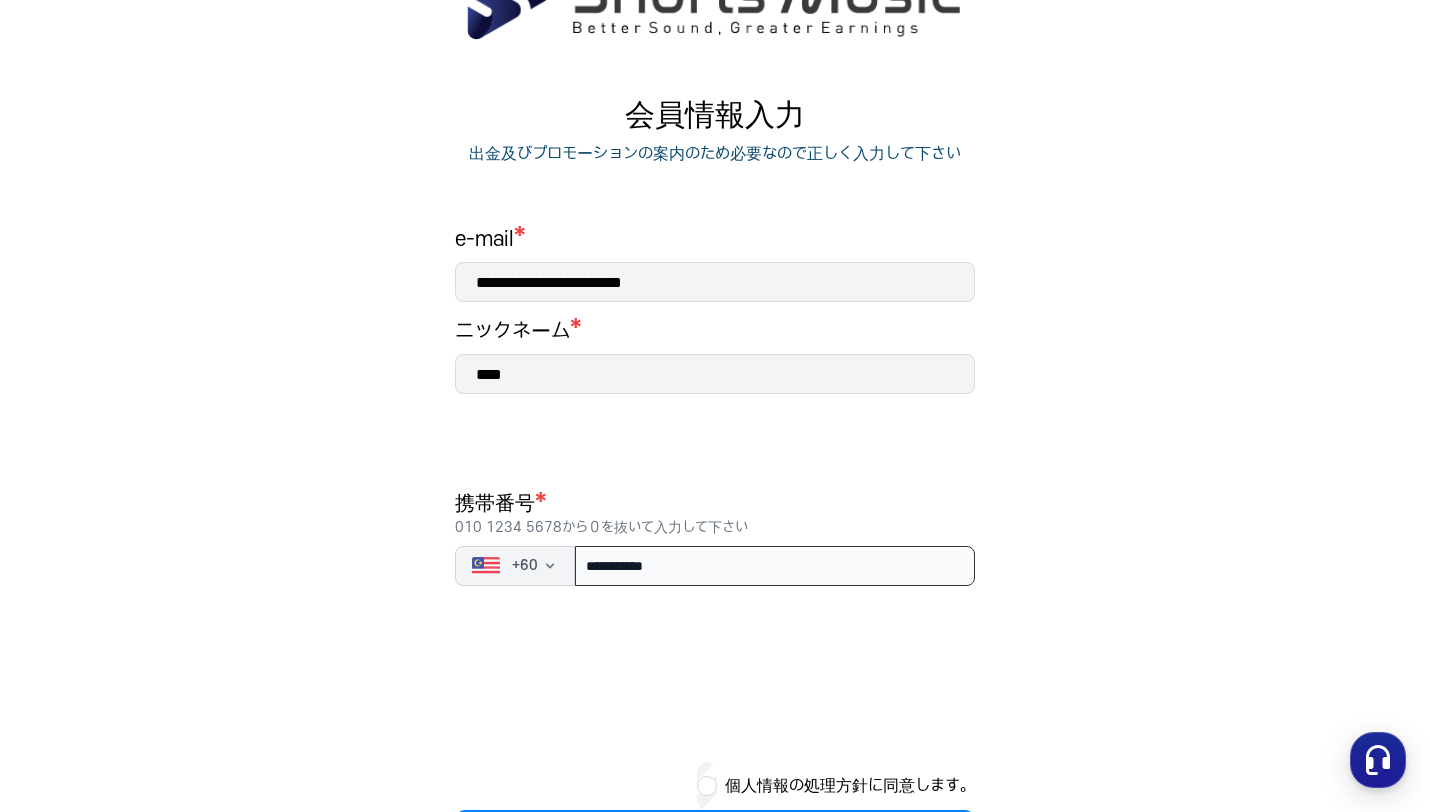 scroll, scrollTop: 212, scrollLeft: 0, axis: vertical 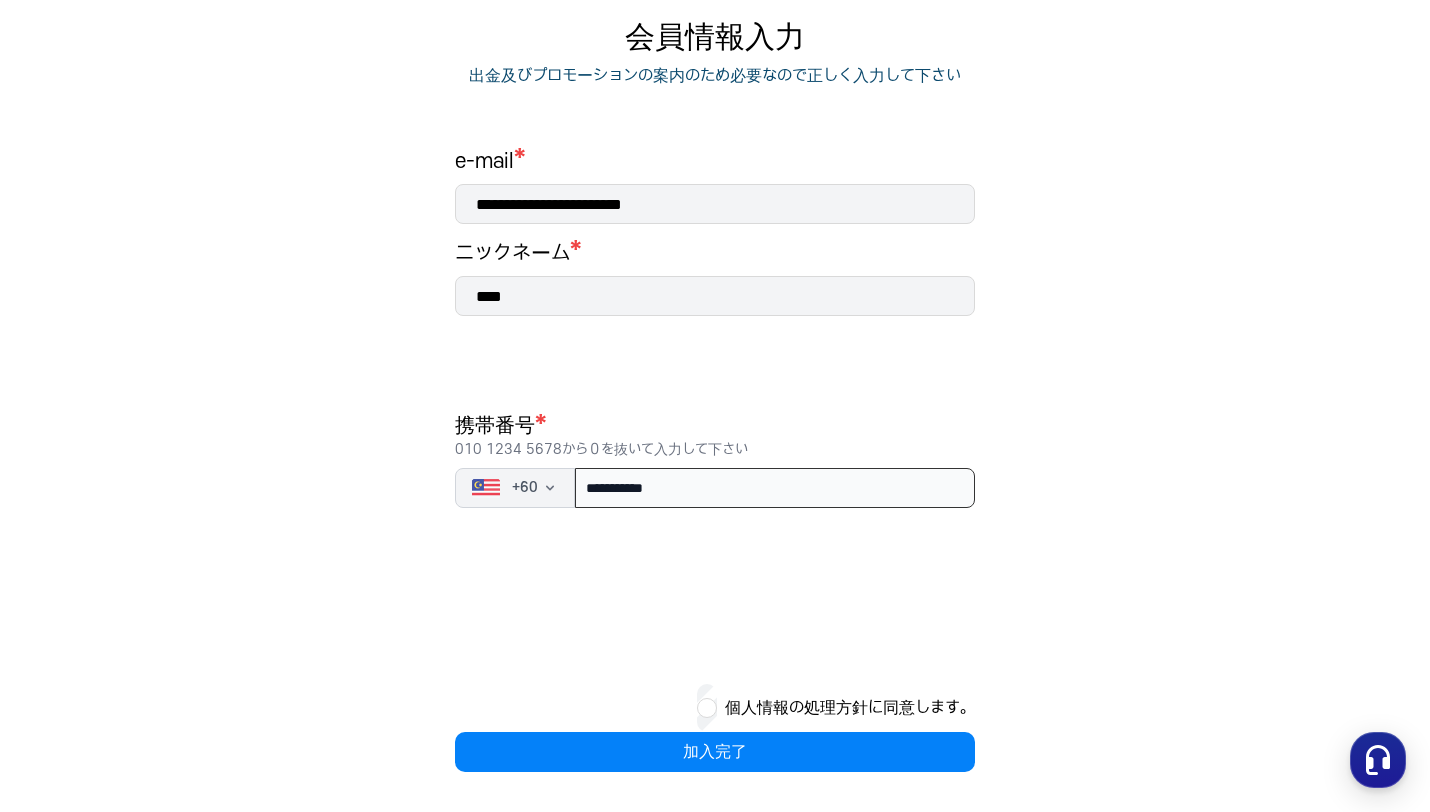 type on "**********" 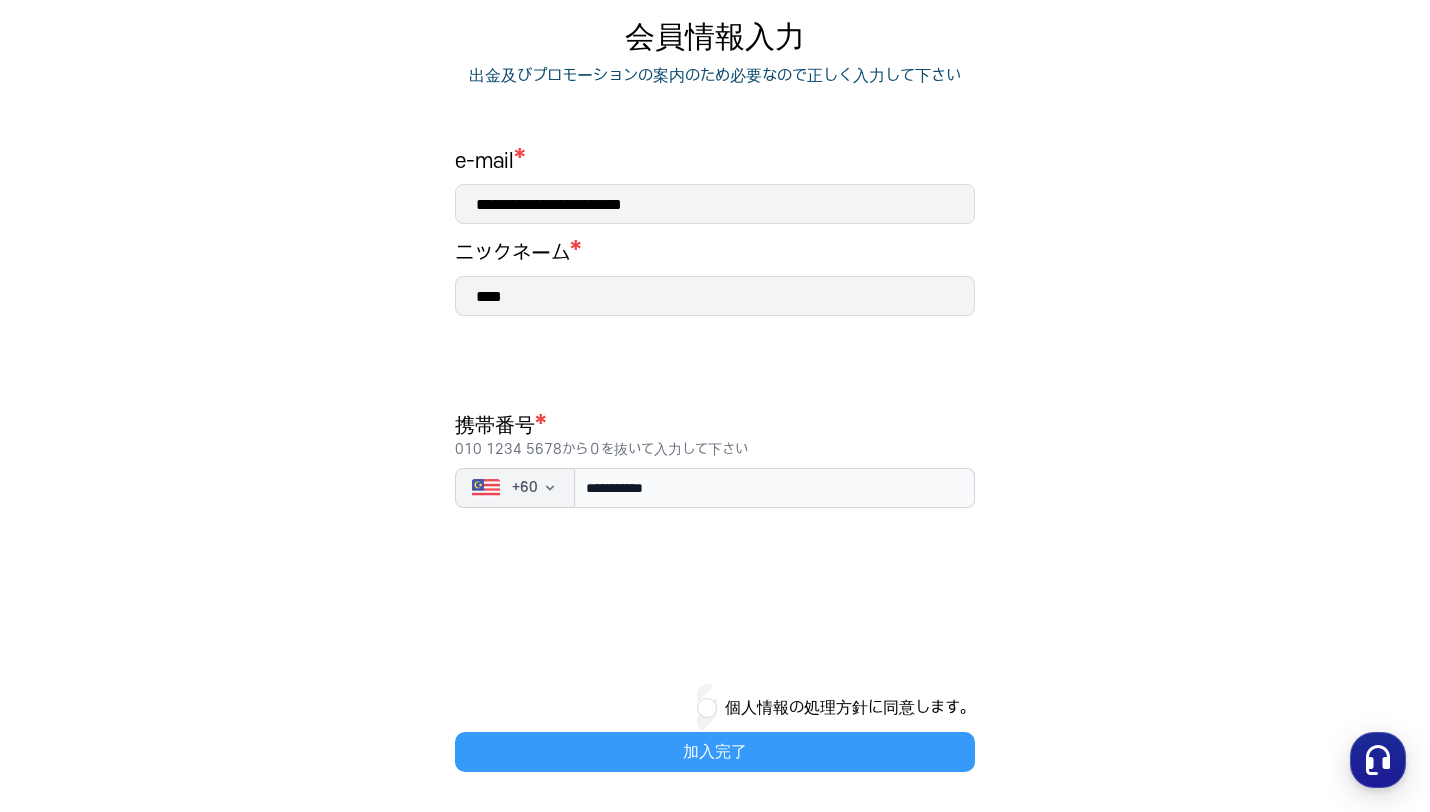 click on "加入完了" at bounding box center [715, 752] 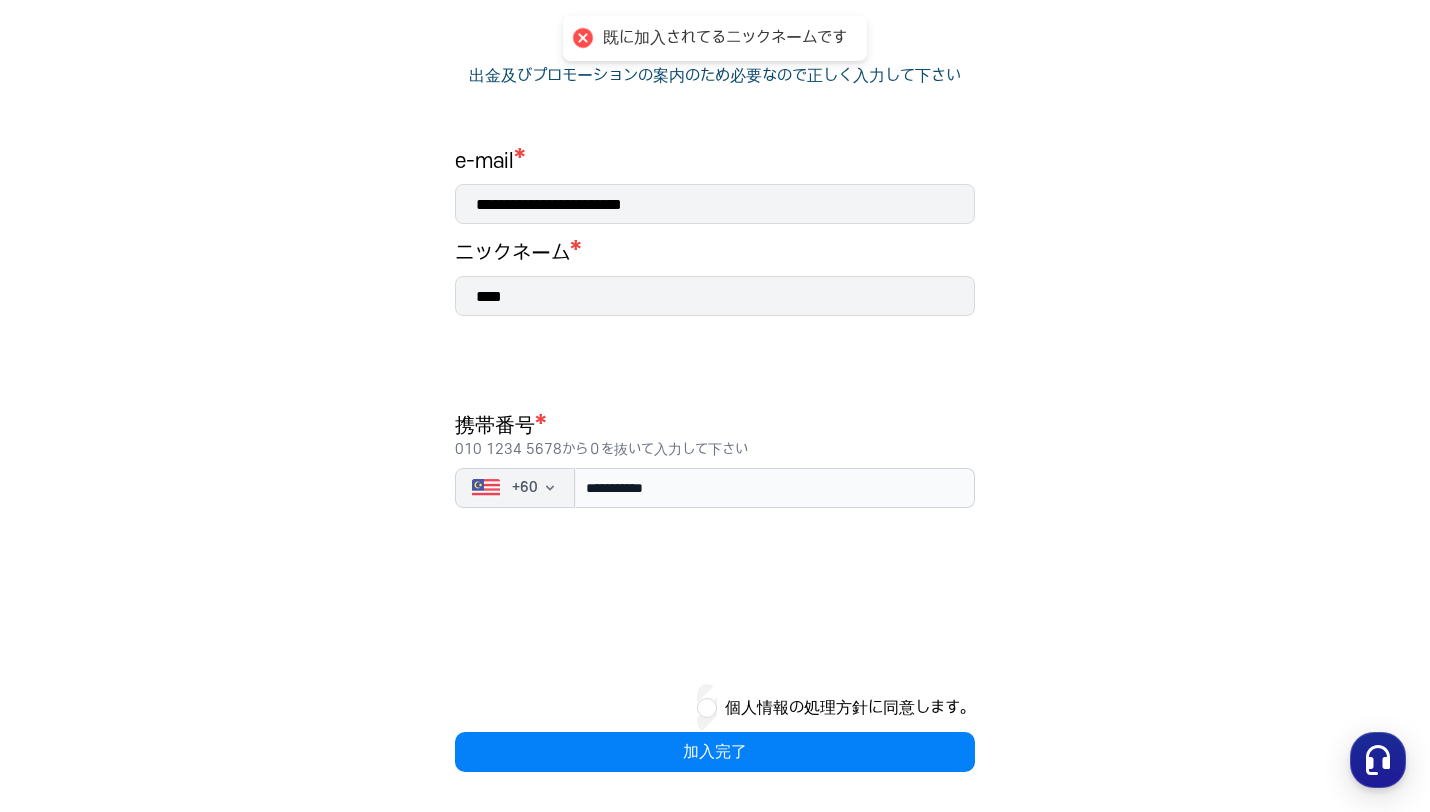 click on "****" at bounding box center [715, 296] 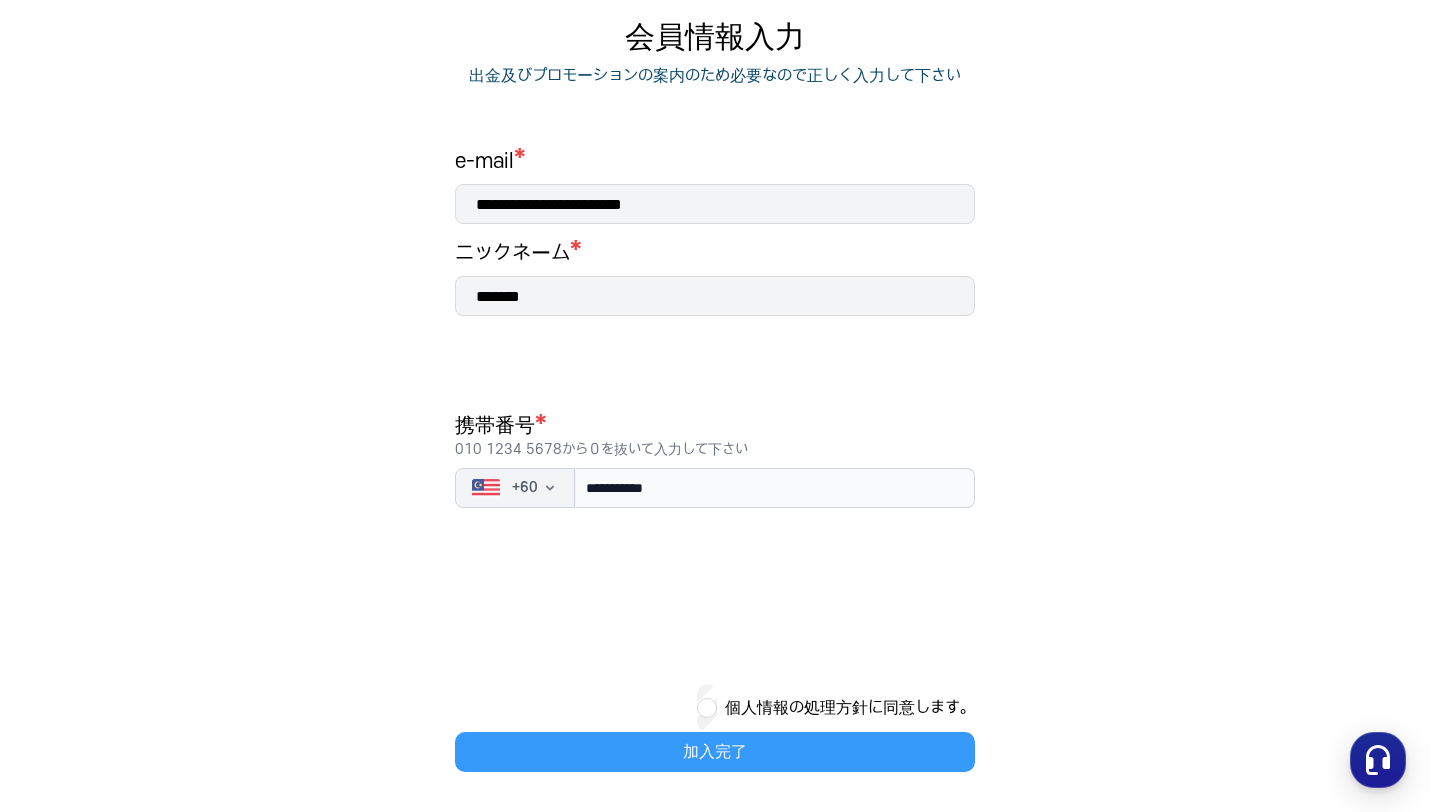 type on "*******" 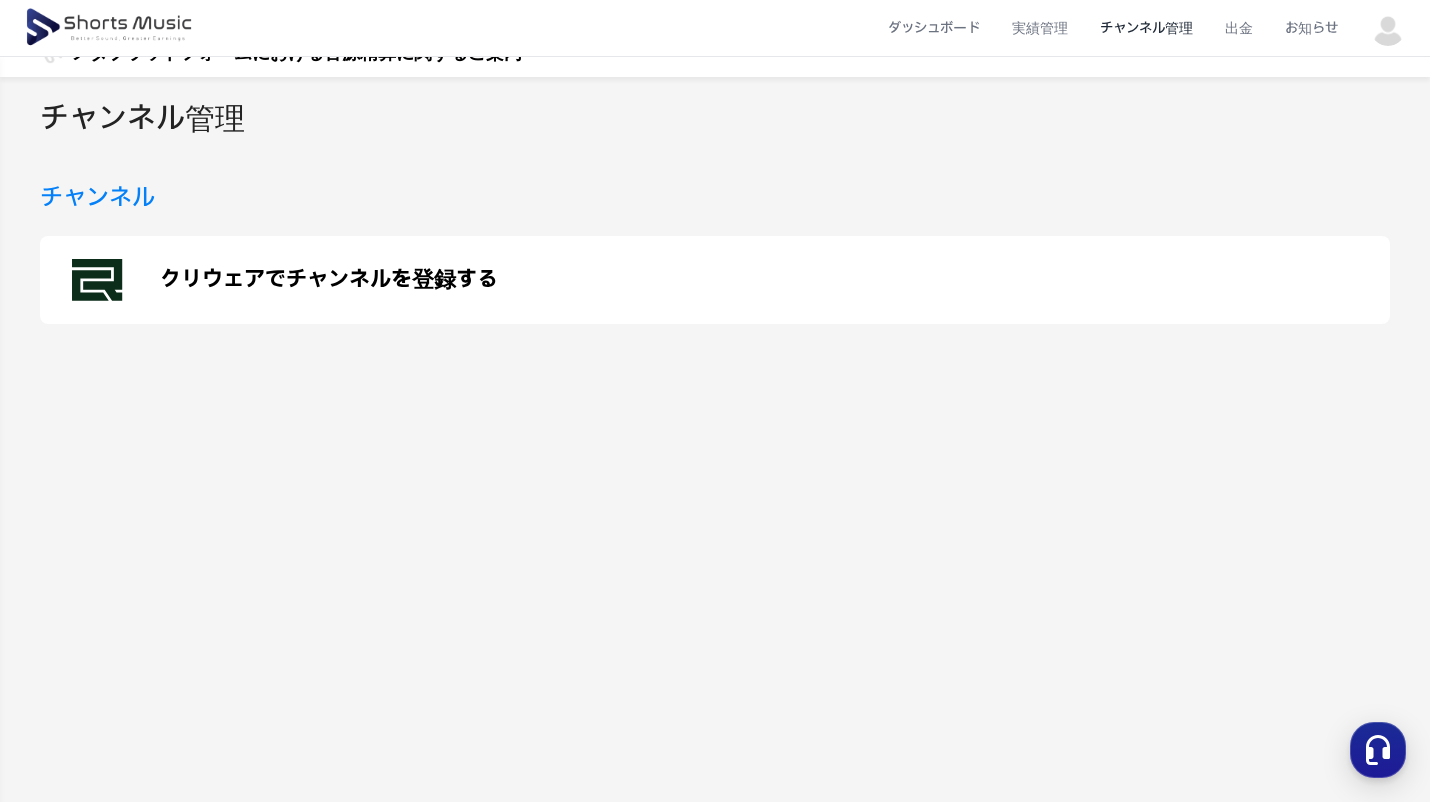scroll, scrollTop: 0, scrollLeft: 0, axis: both 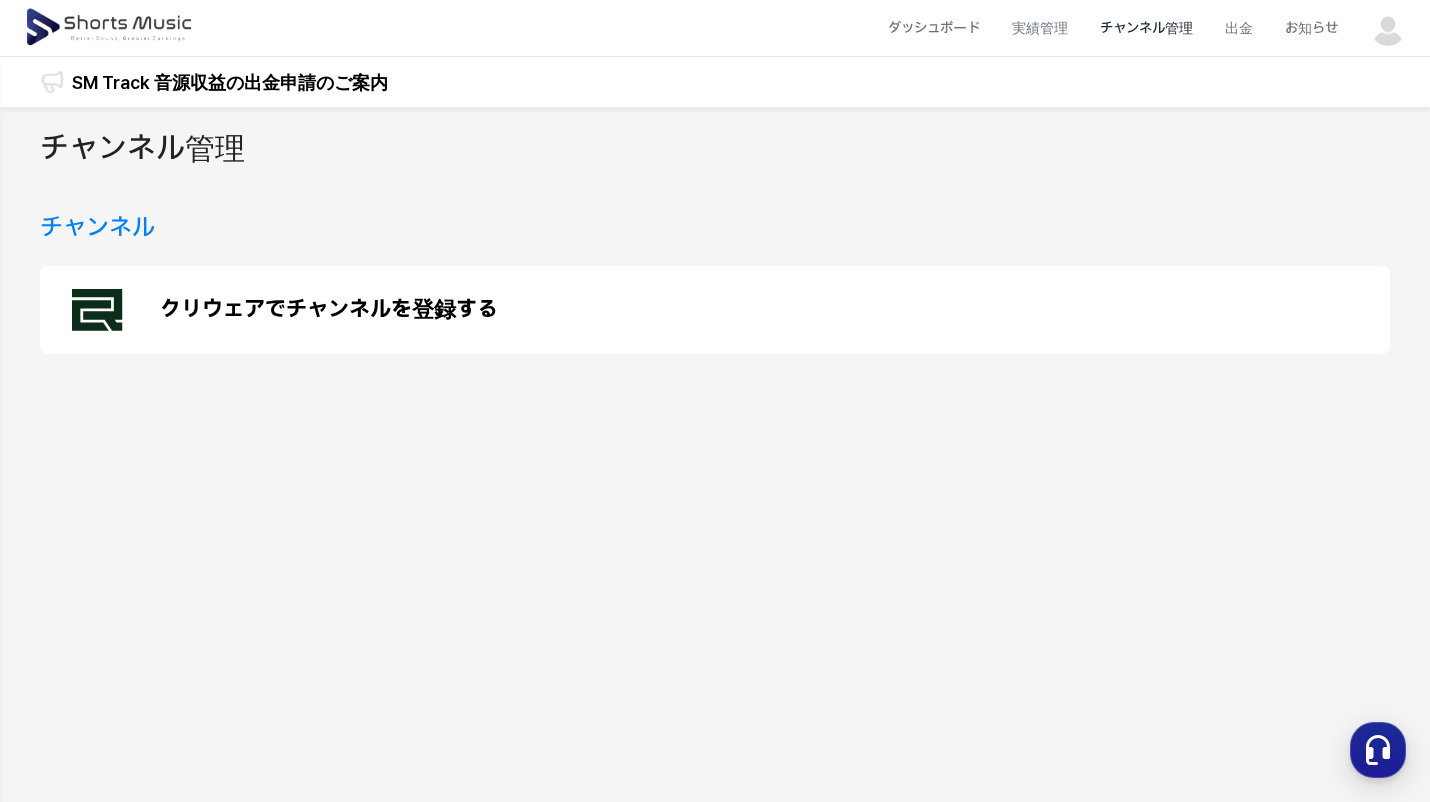 click on "クリウェアでチャンネルを登録する" at bounding box center [329, 310] 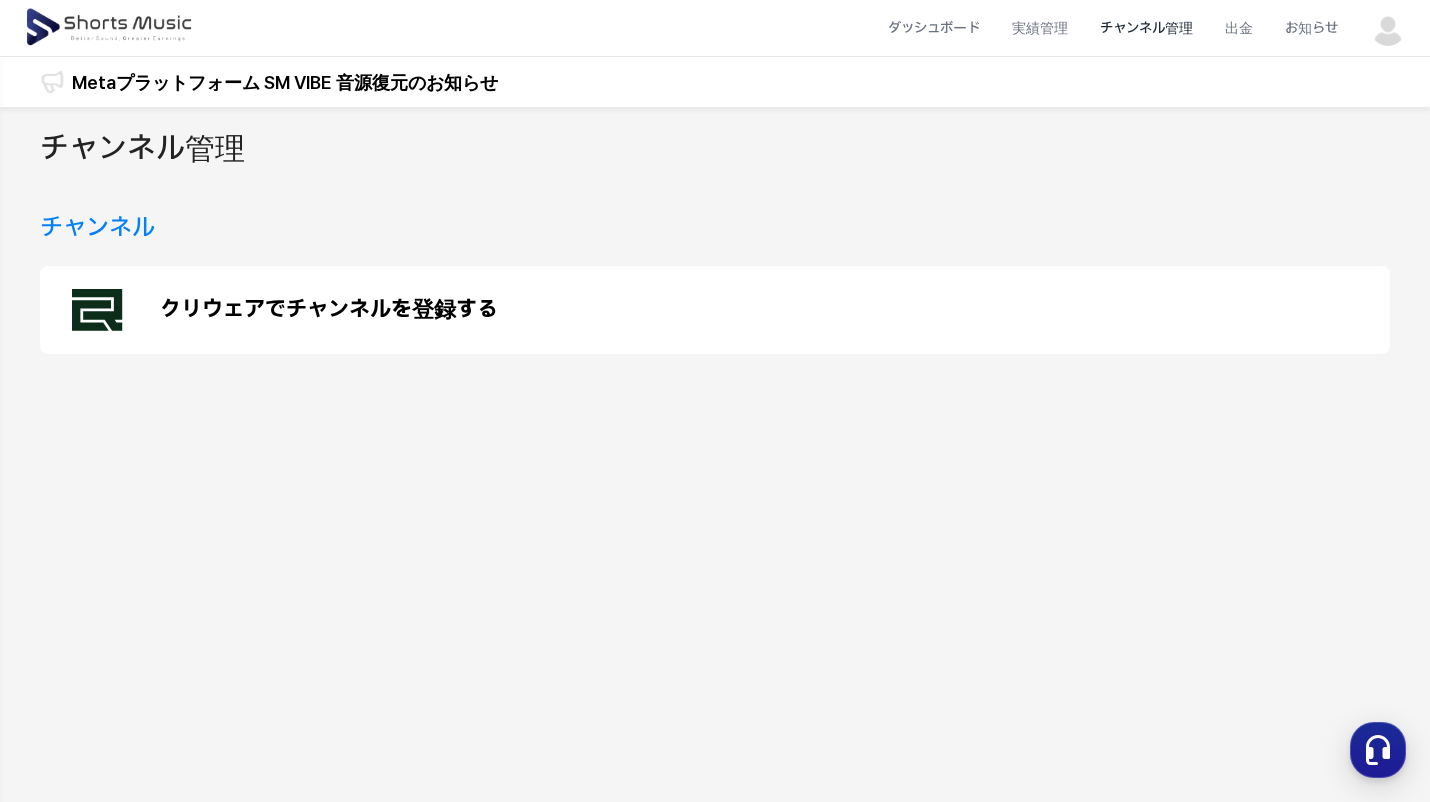 click at bounding box center (1388, 28) 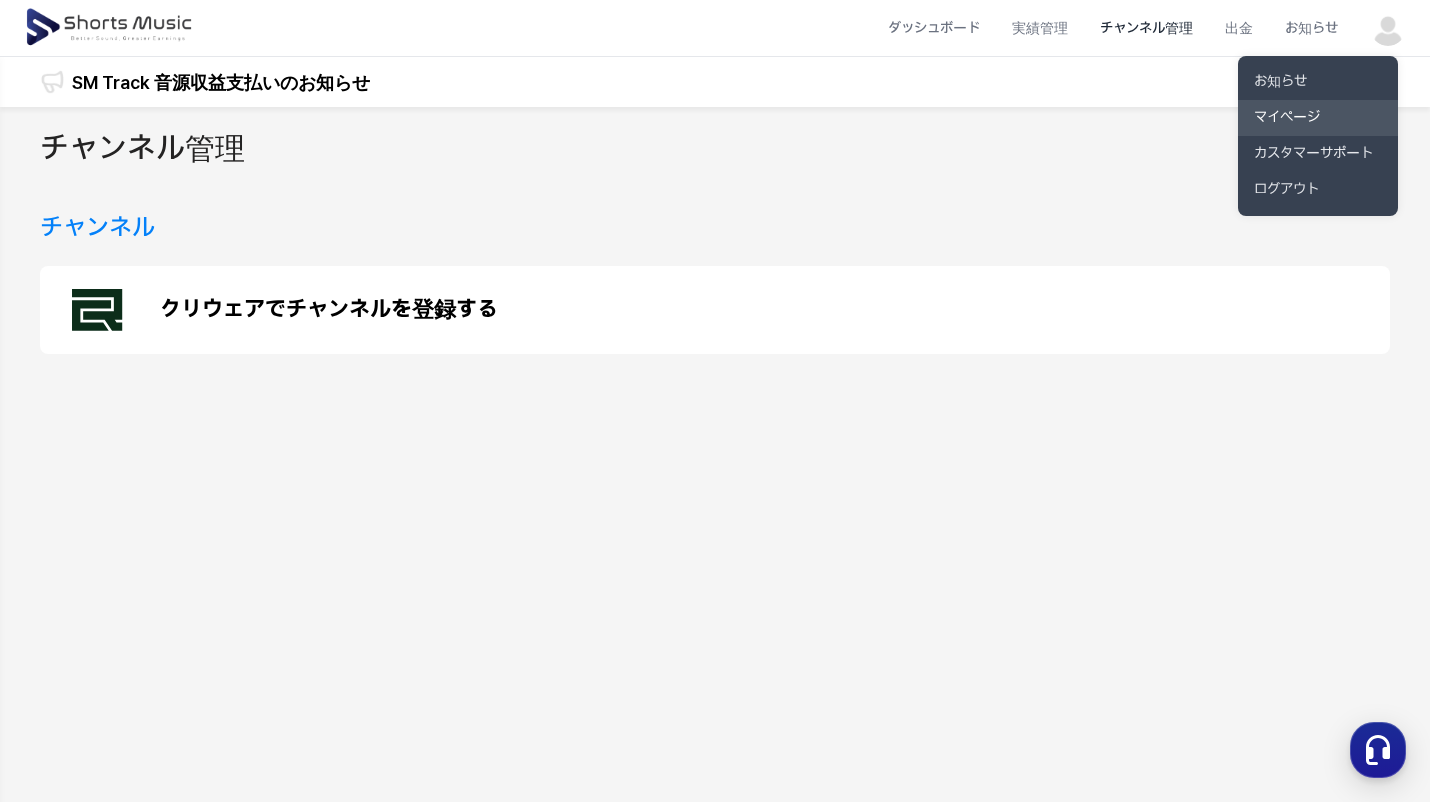 click on "マイページ" at bounding box center (1318, 118) 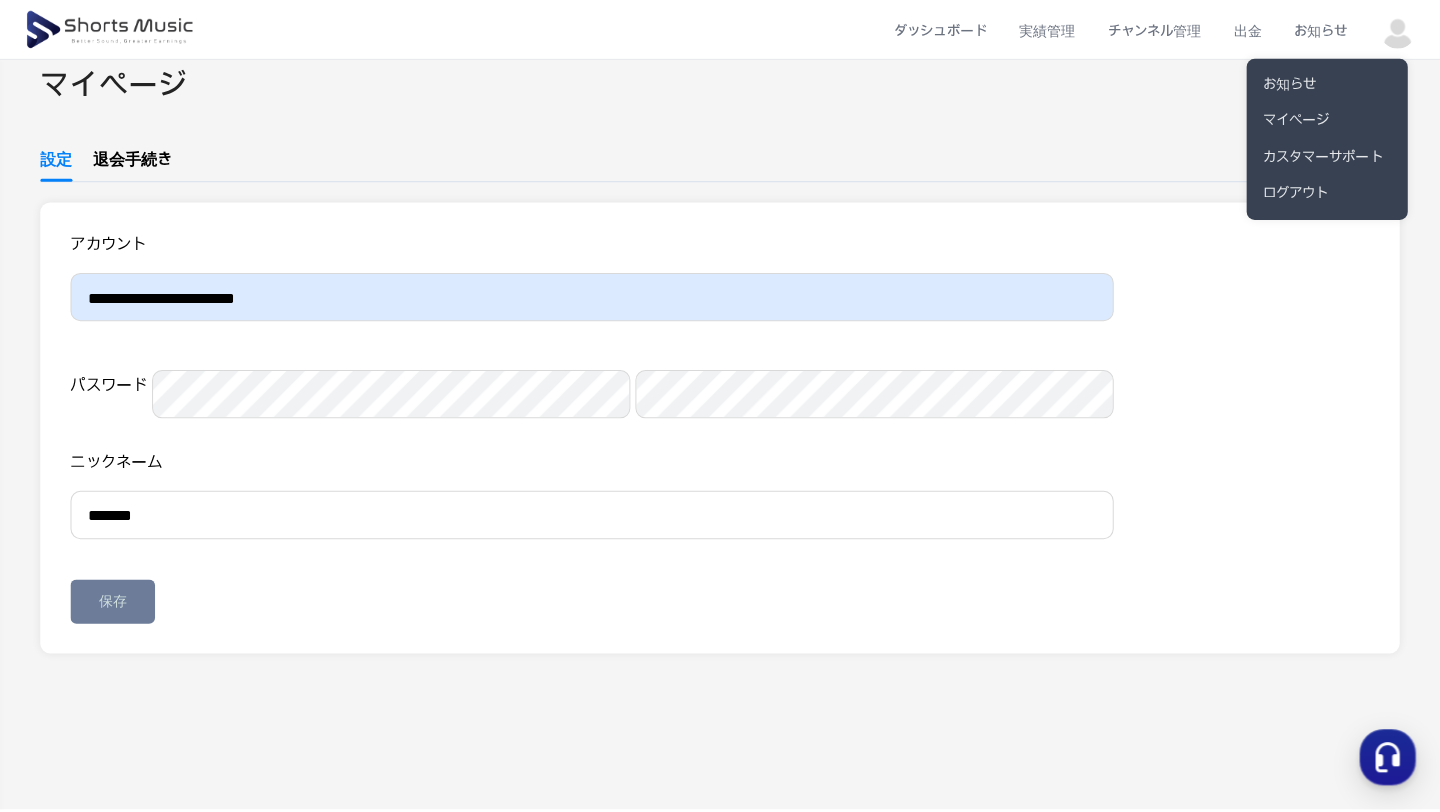 scroll, scrollTop: 0, scrollLeft: 0, axis: both 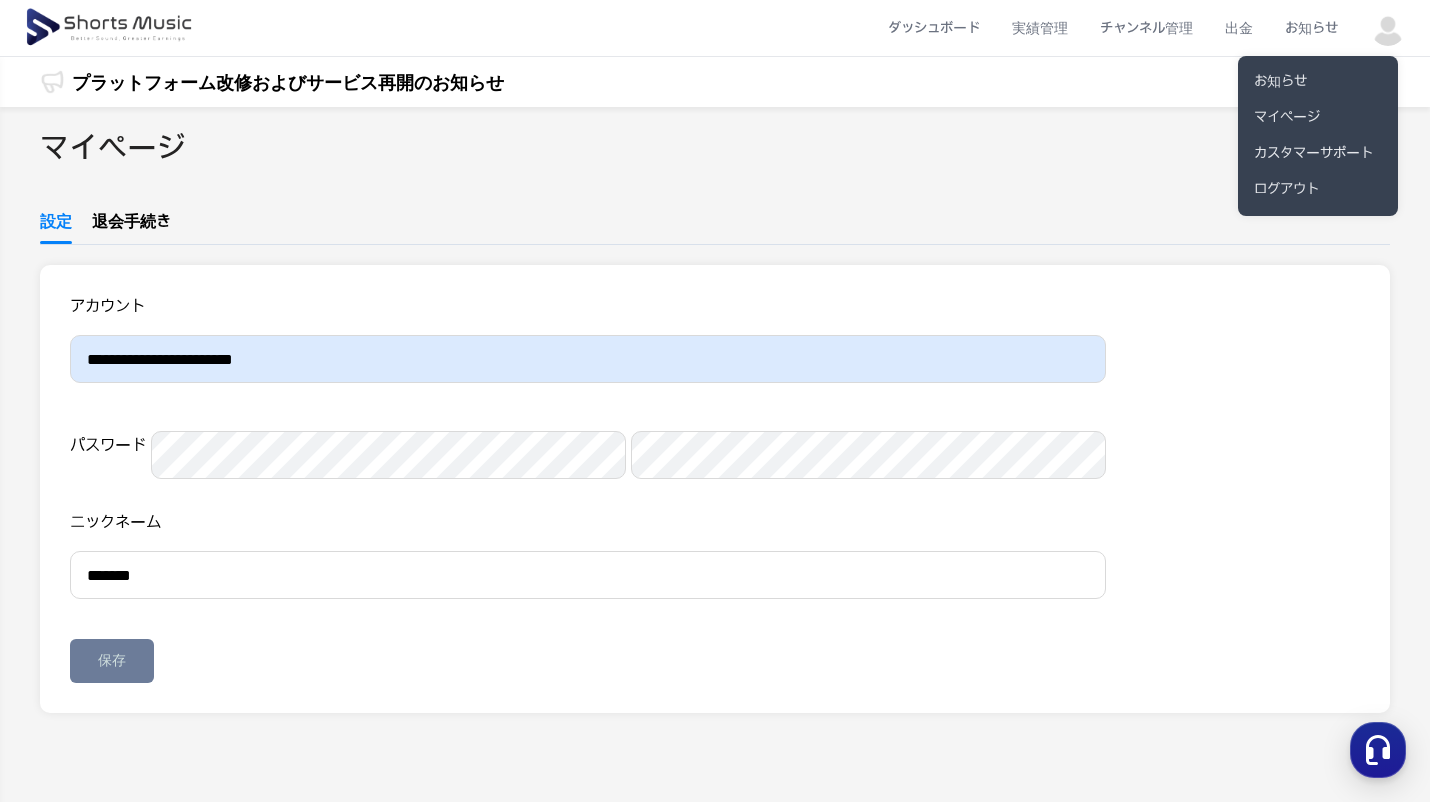 click at bounding box center [715, 401] 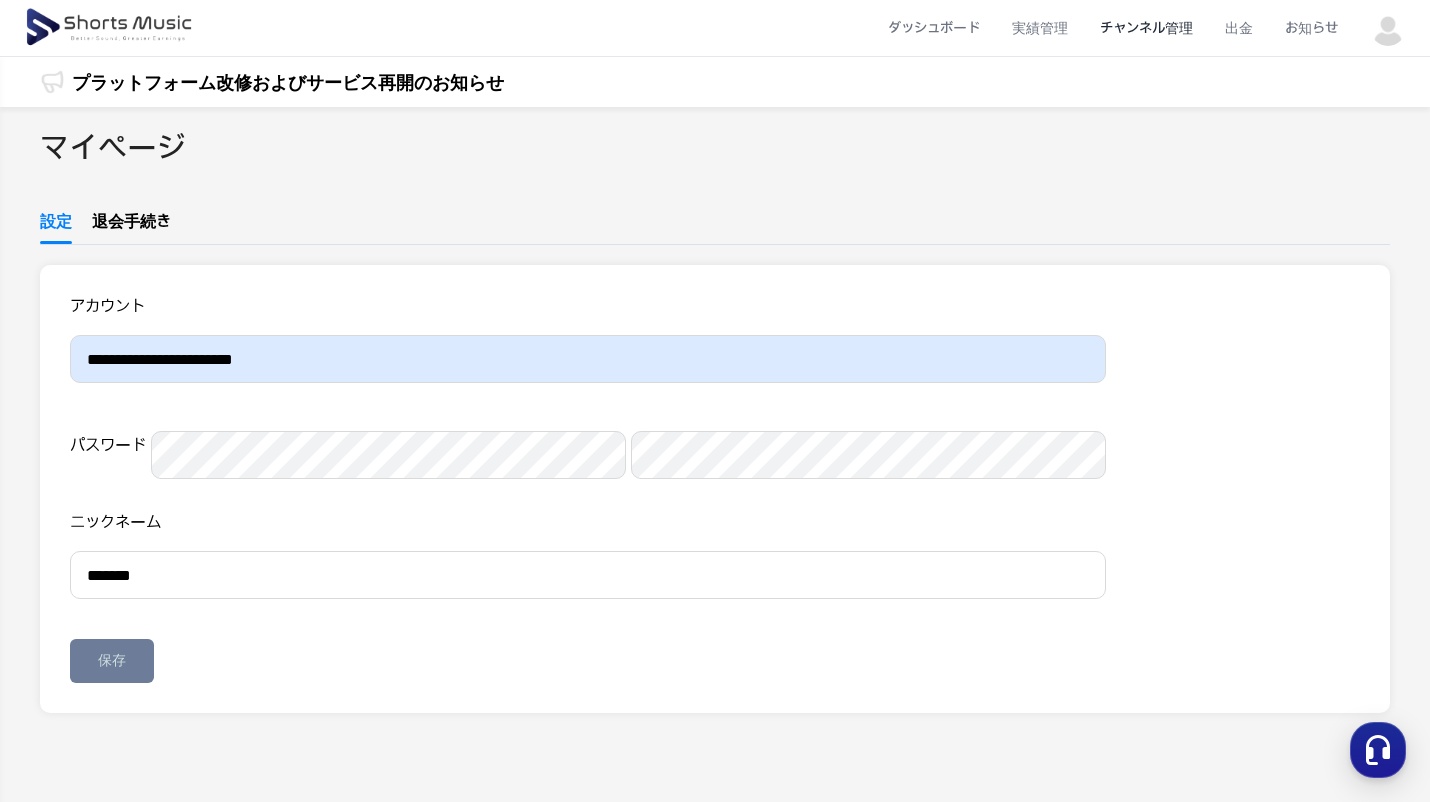 click on "チャンネル管理" at bounding box center [1146, 28] 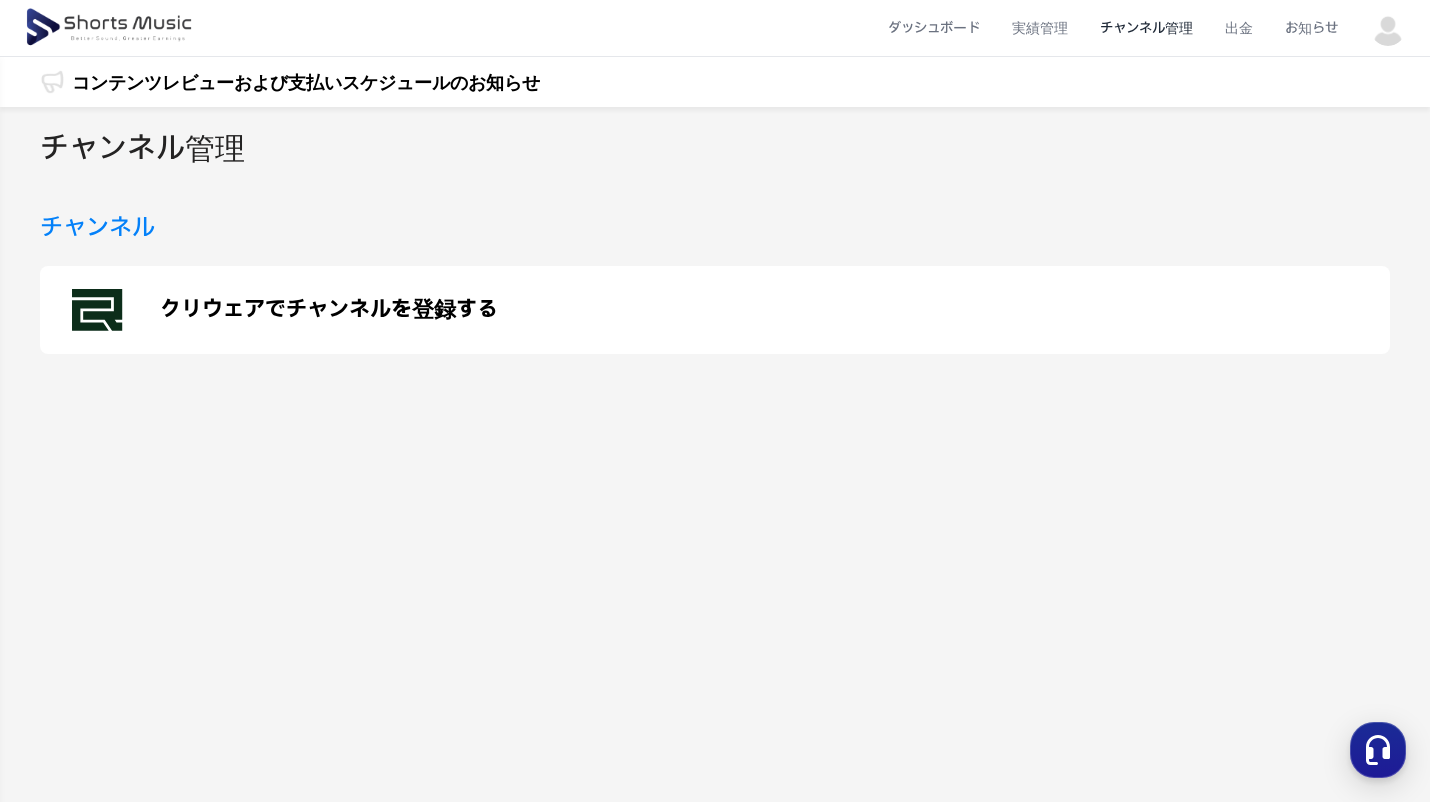 click on "チャンネル" at bounding box center (97, 228) 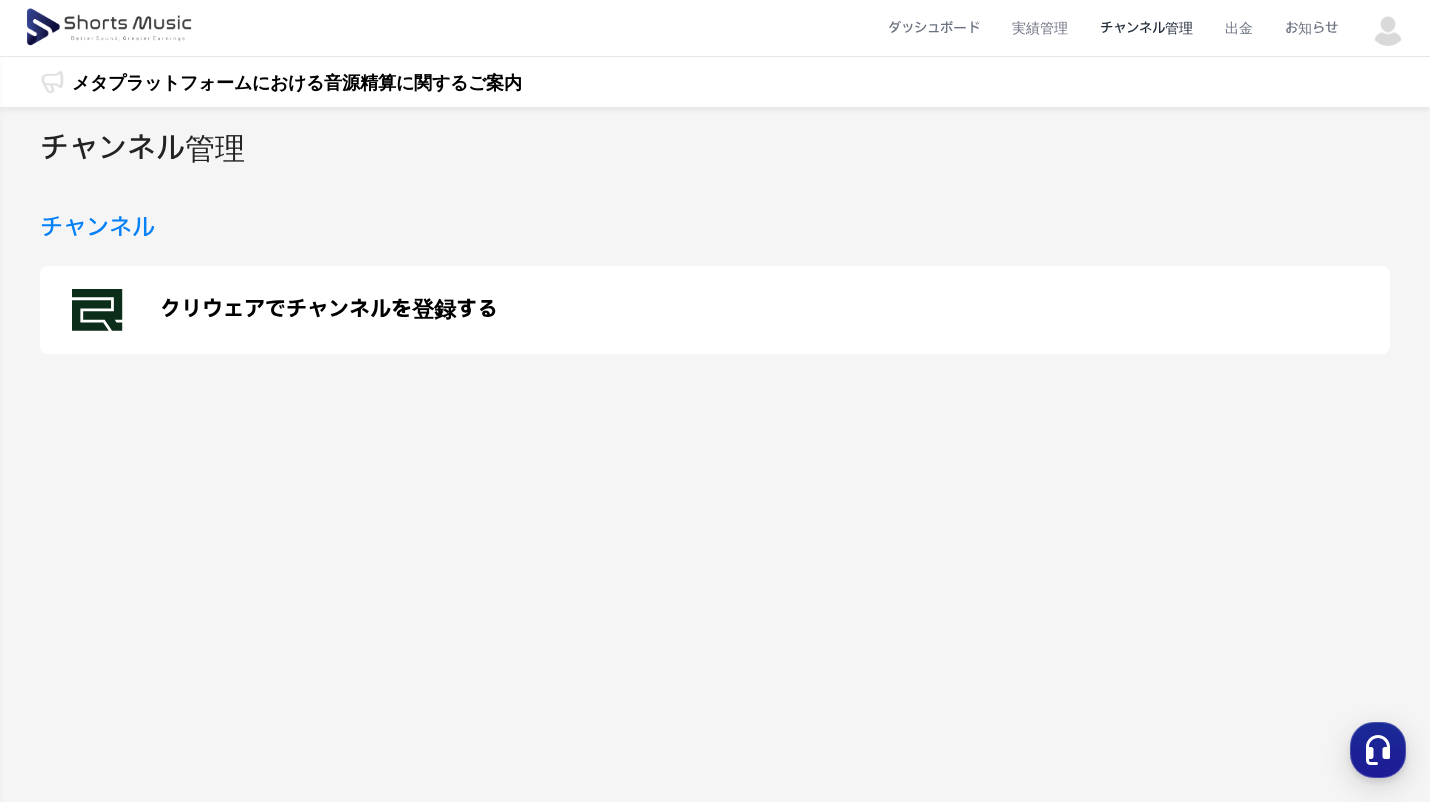 click on "クリウェアでチャンネルを登録する" at bounding box center (329, 310) 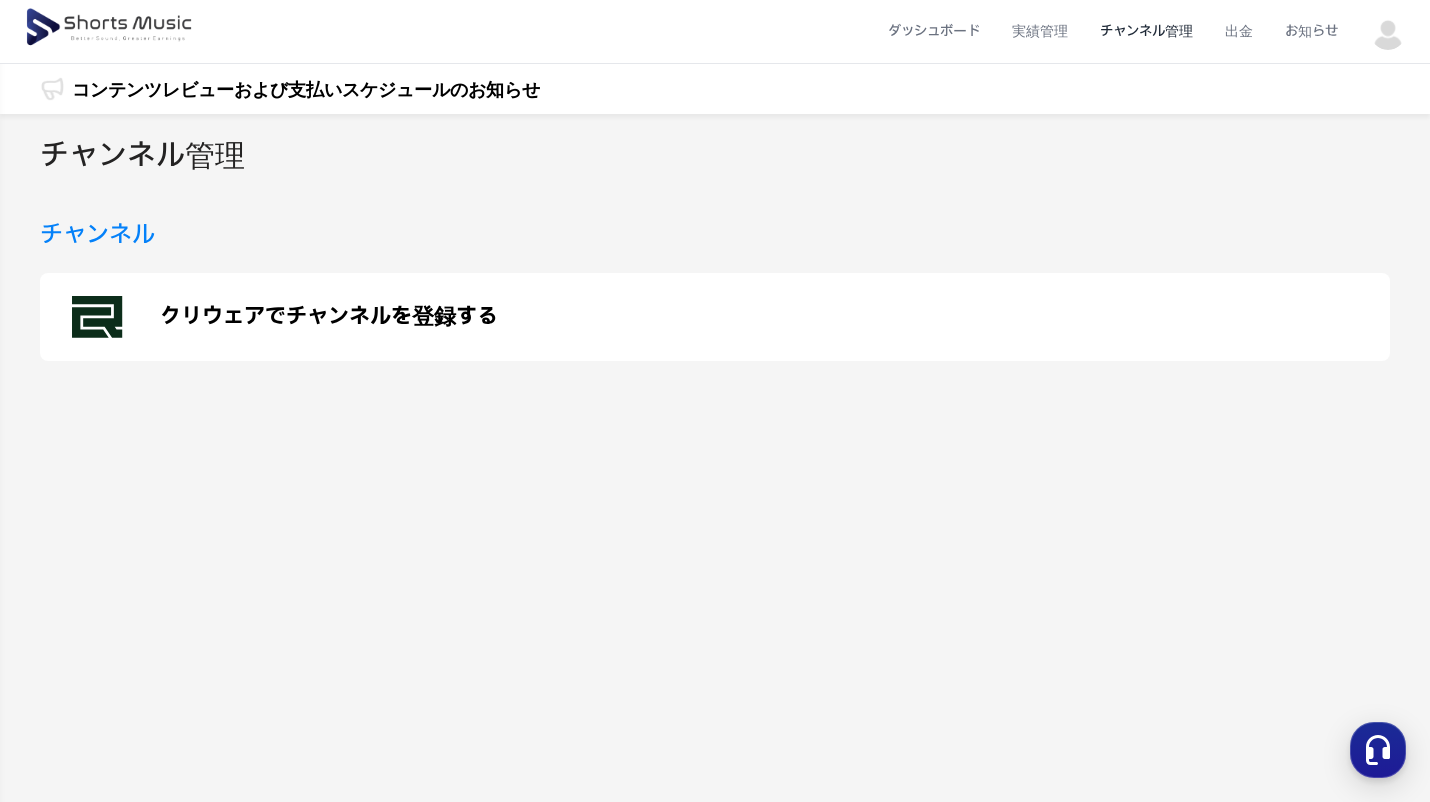 click at bounding box center [1388, 31] 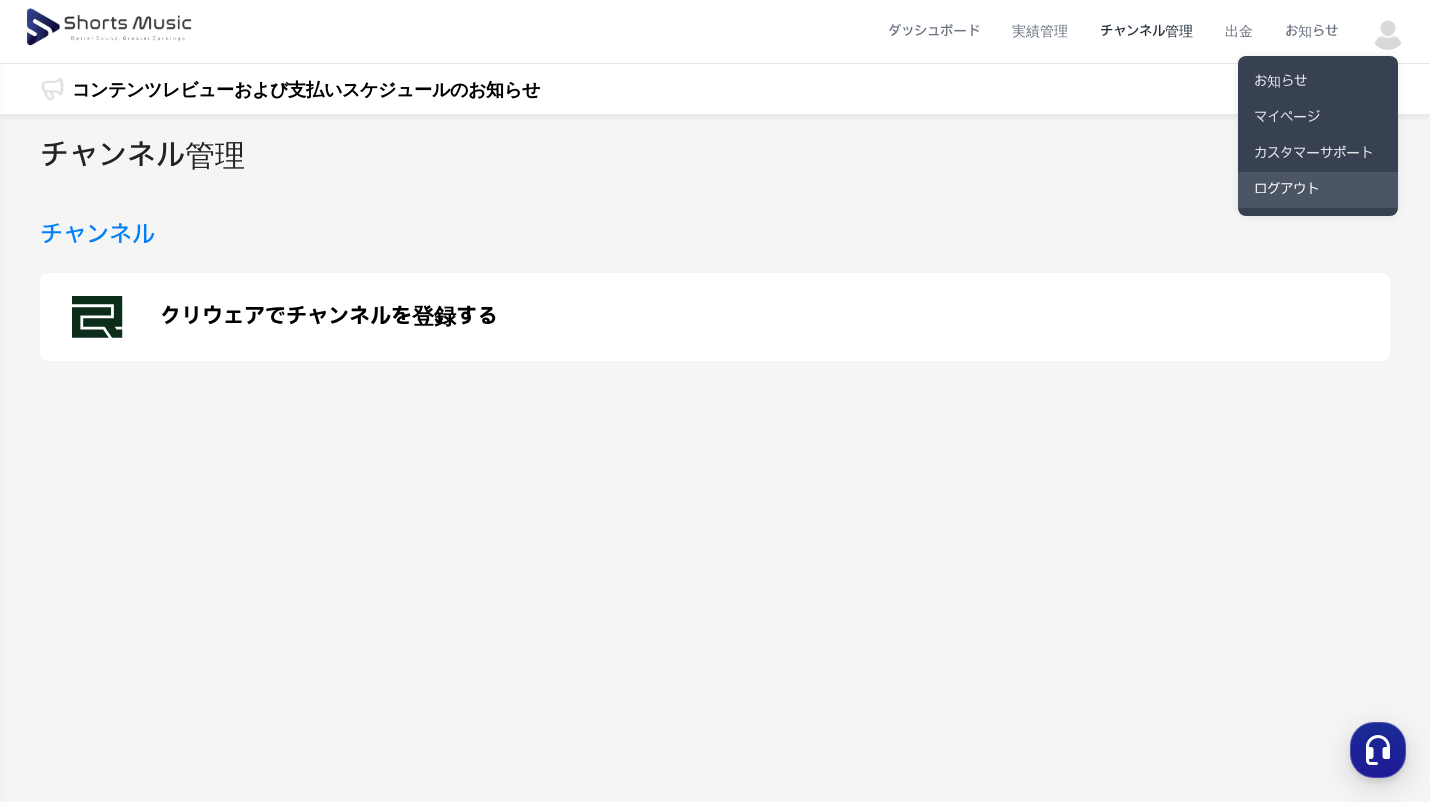 click on "ログアウト" at bounding box center [1318, 190] 